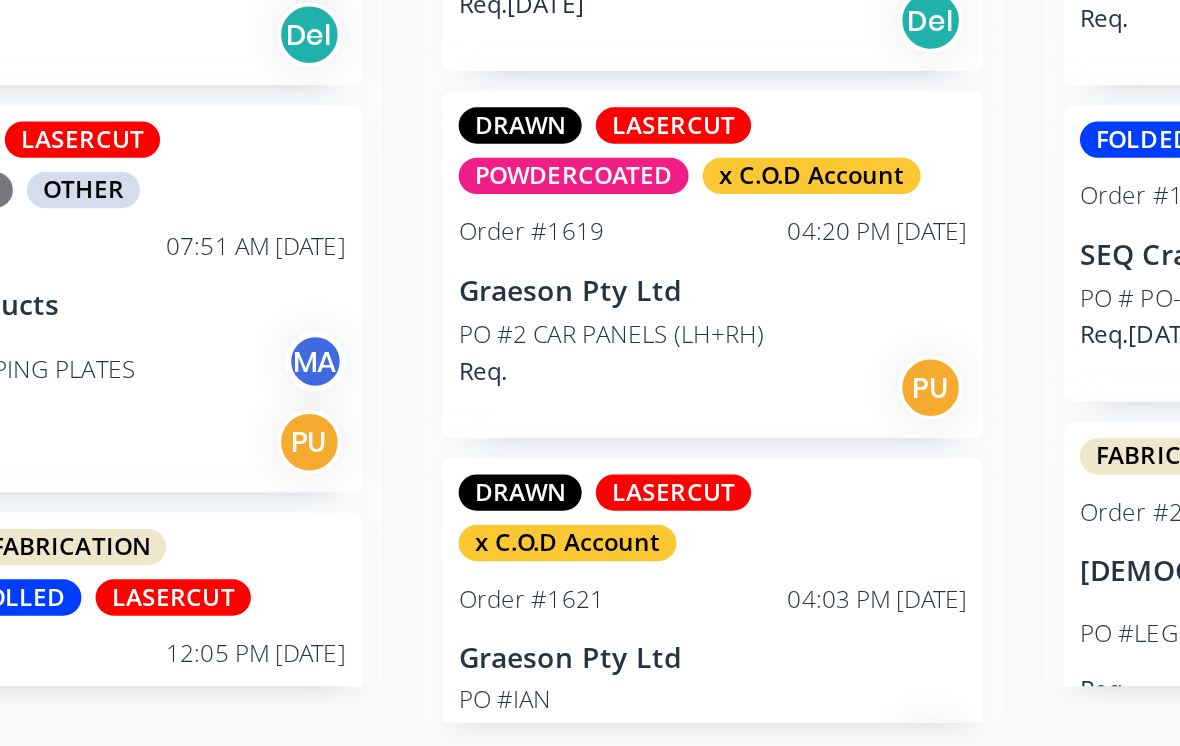 scroll, scrollTop: 272, scrollLeft: 1503, axis: both 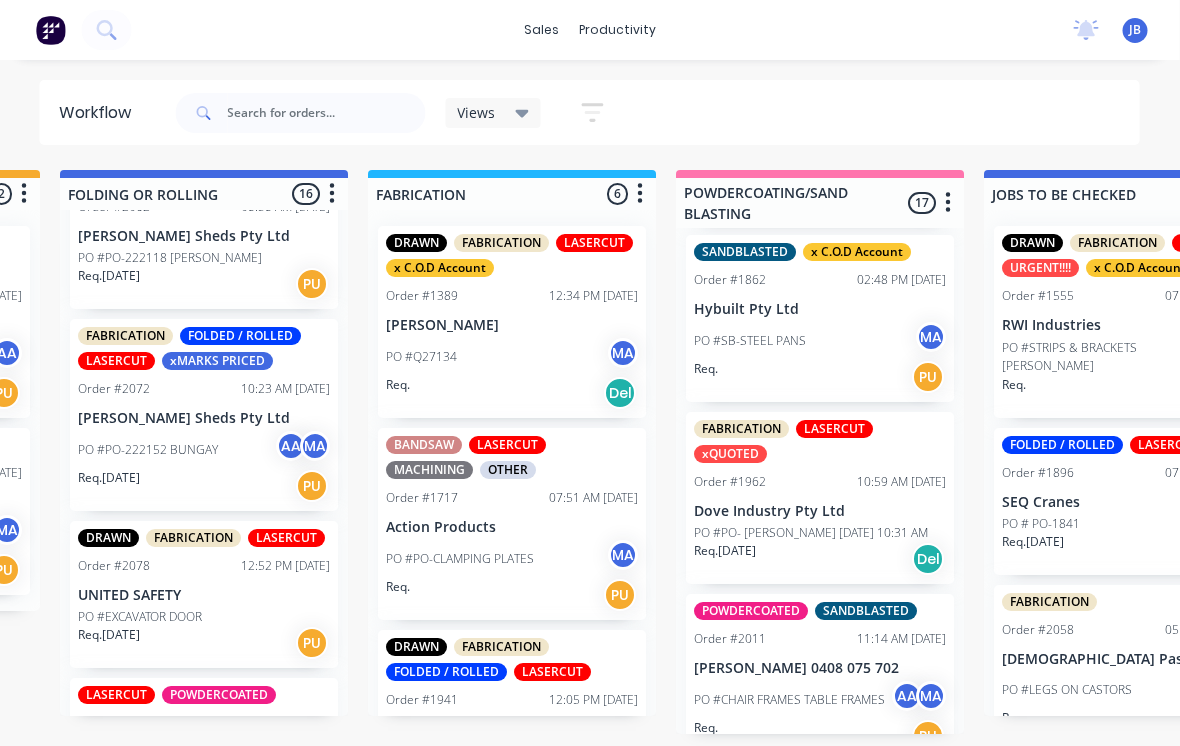 click on "PO #PO- [PERSON_NAME]
[DATE] 10:31 AM" at bounding box center (812, 533) 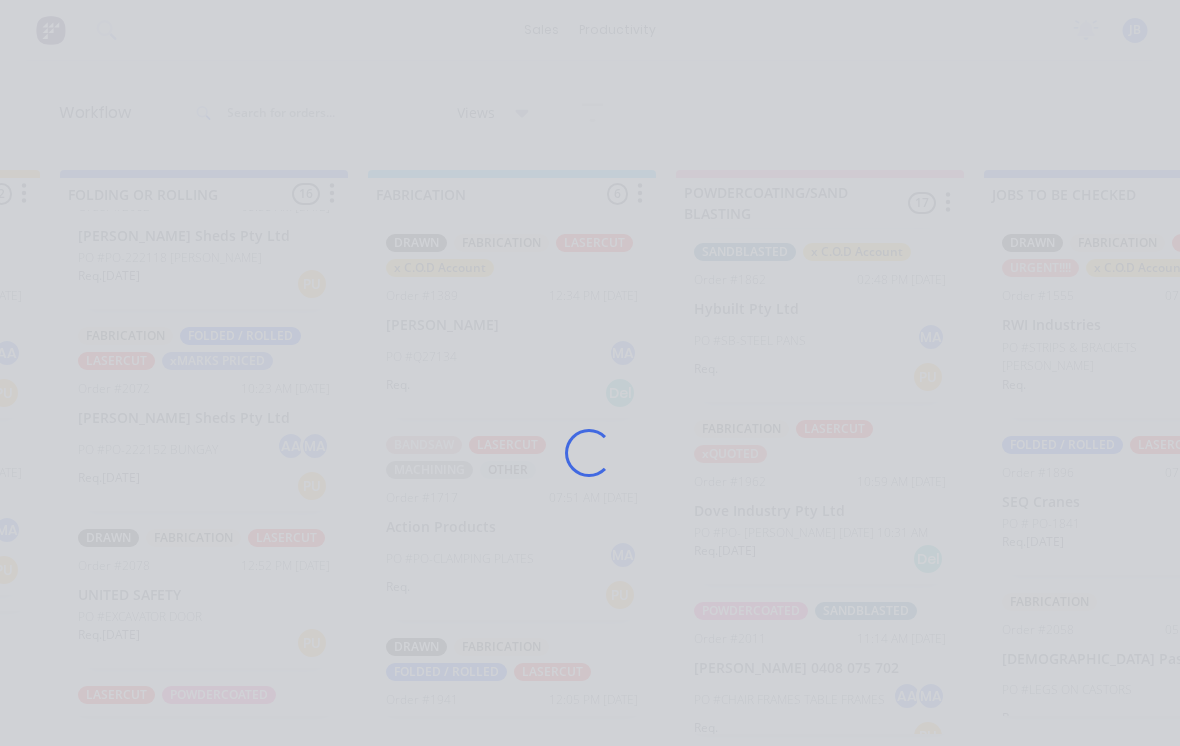 scroll, scrollTop: 19, scrollLeft: 1215, axis: both 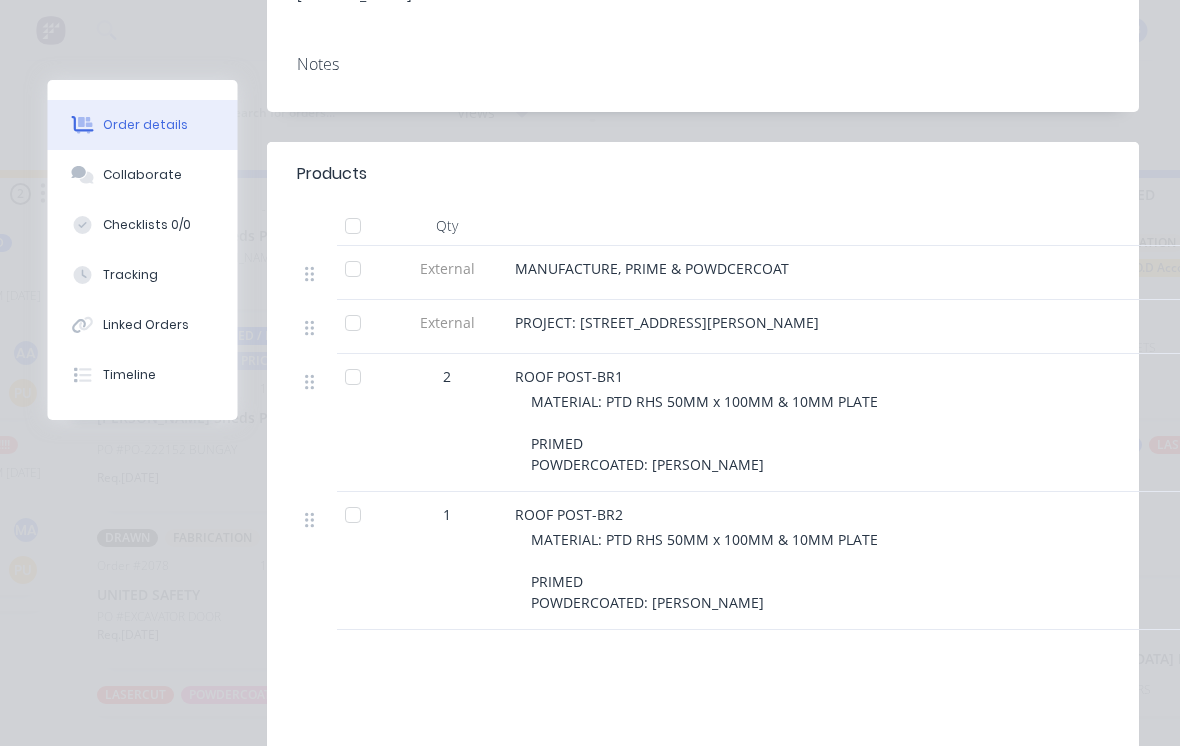 click on "Collaborate" at bounding box center [143, 175] 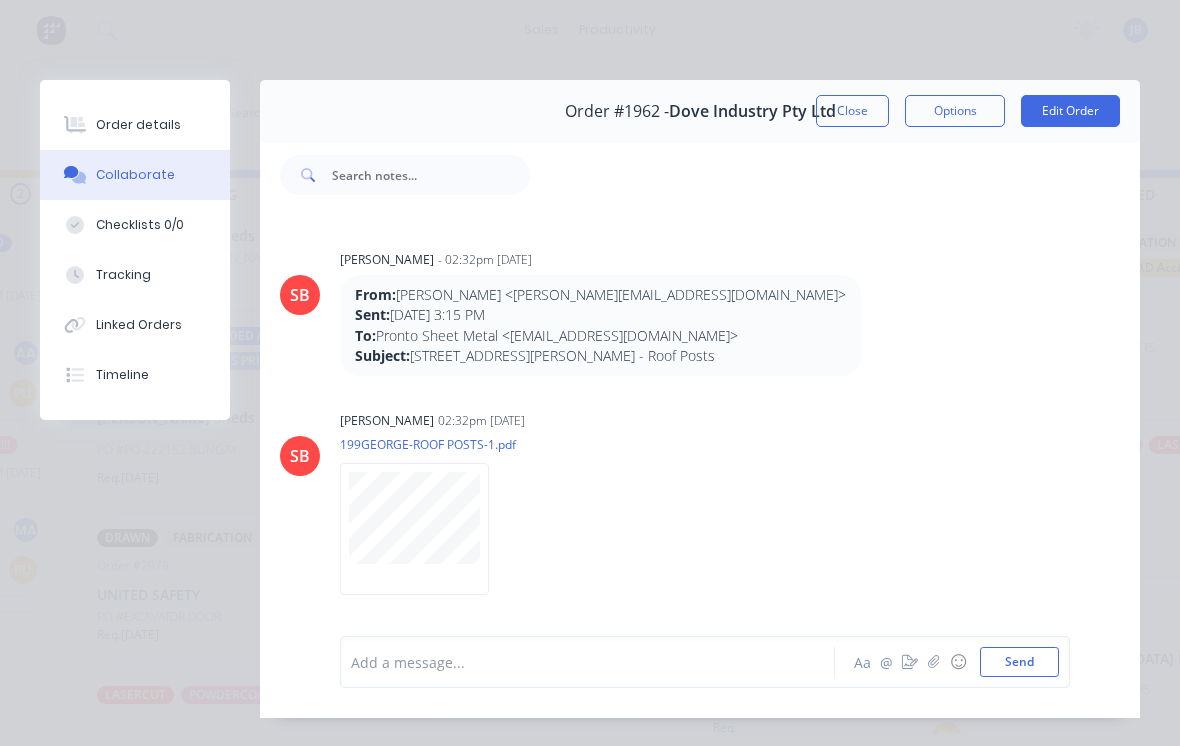 scroll, scrollTop: 0, scrollLeft: 0, axis: both 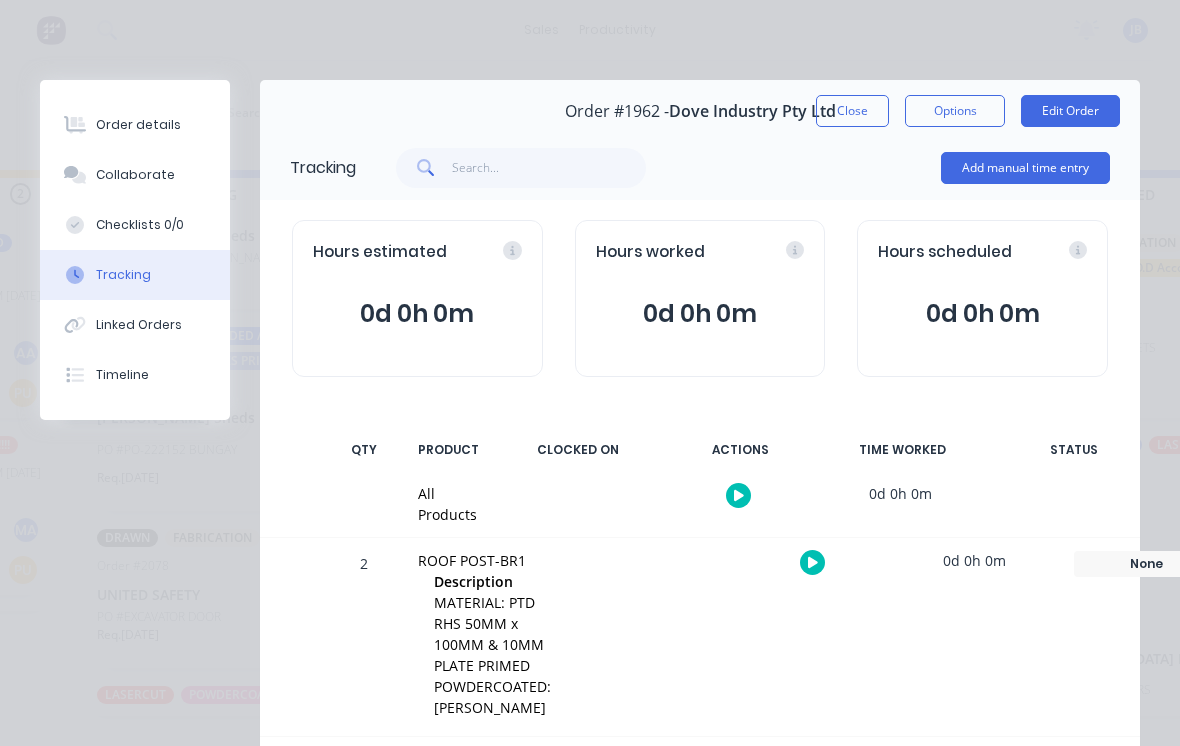 click on "Add manual time entry" at bounding box center [1025, 168] 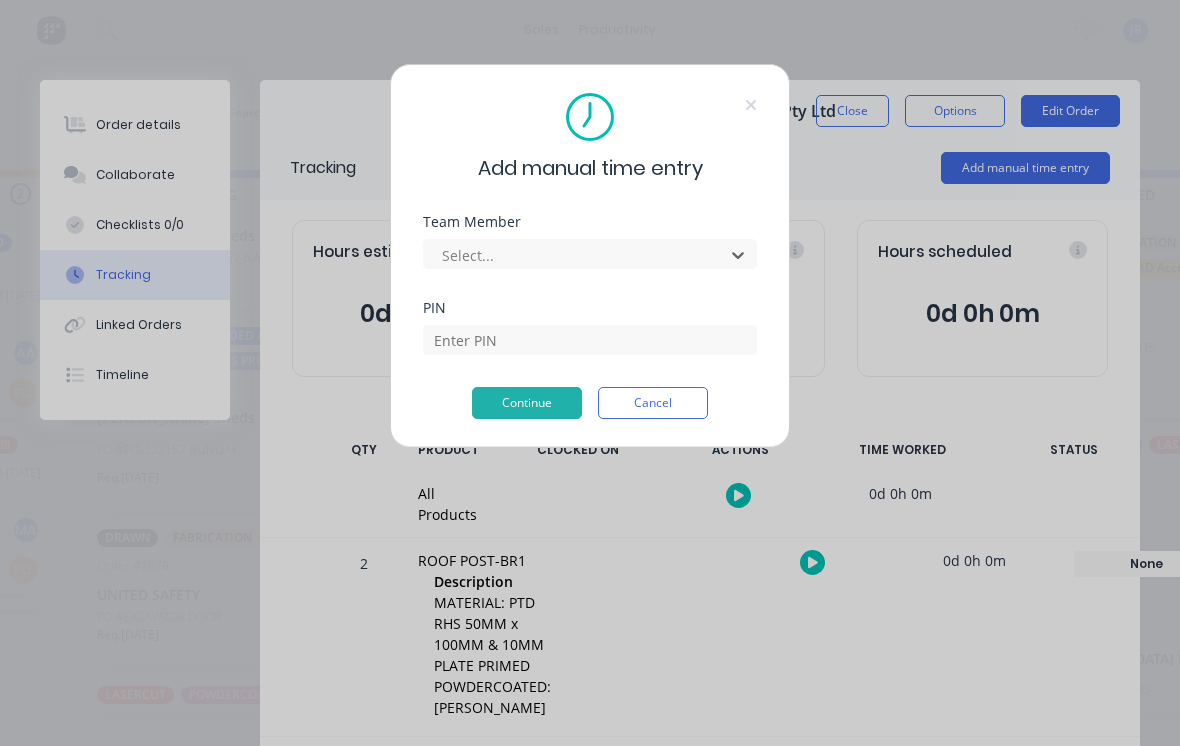 scroll, scrollTop: 19, scrollLeft: 1195, axis: both 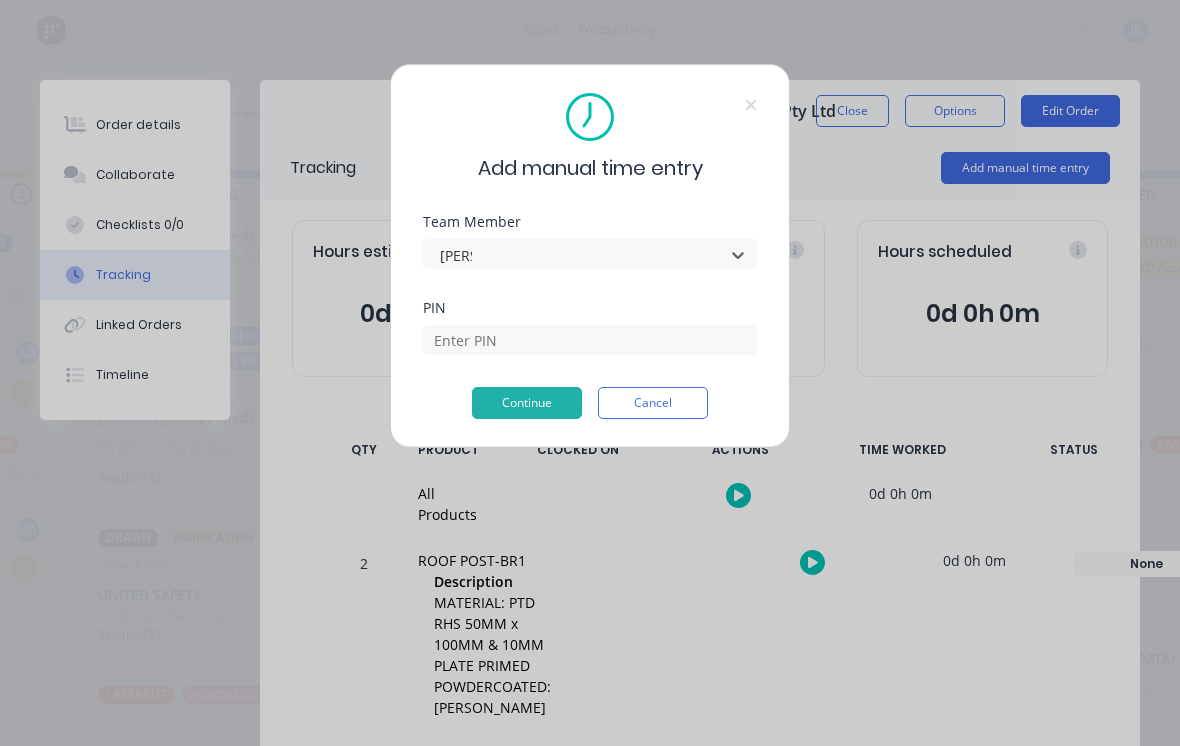 type on "[PERSON_NAME]" 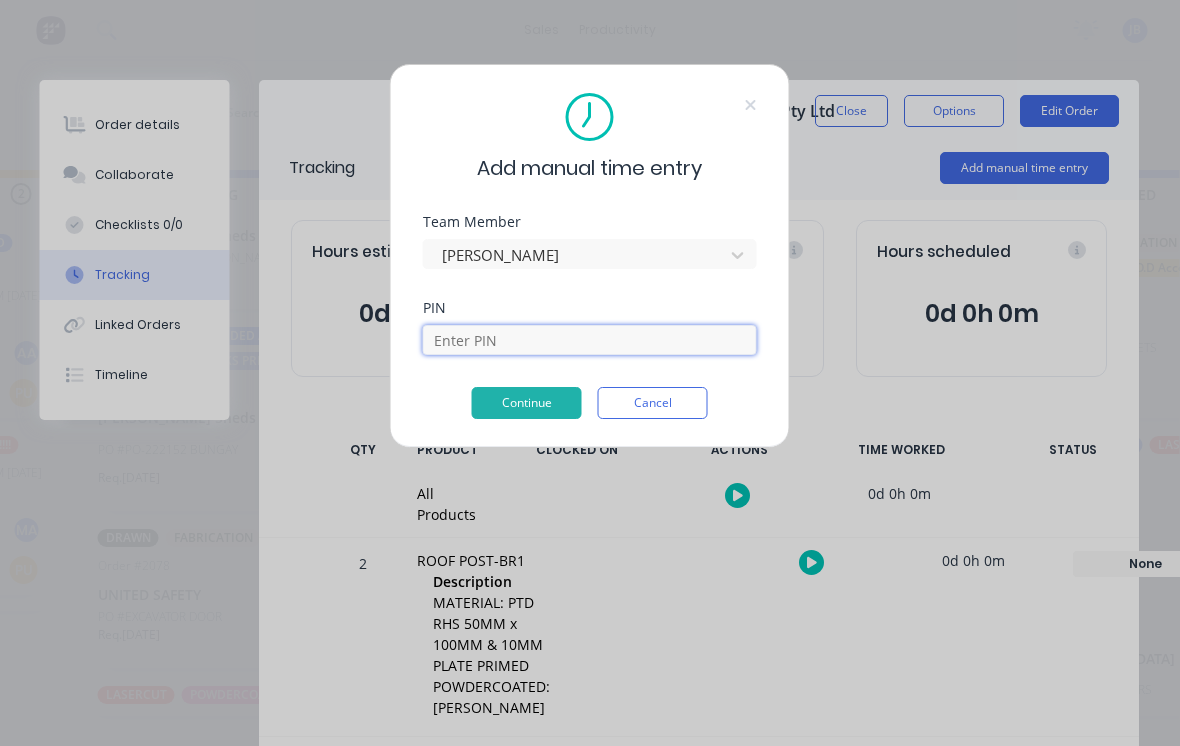 click at bounding box center [590, 340] 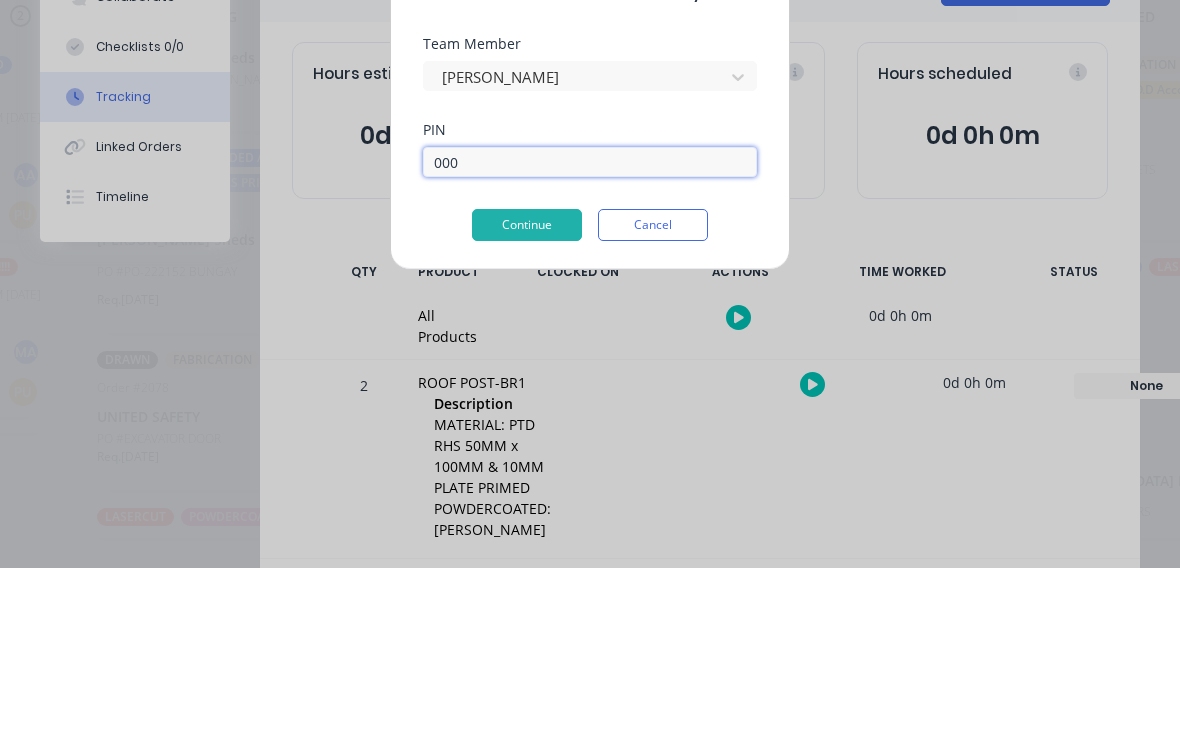 type on "0000" 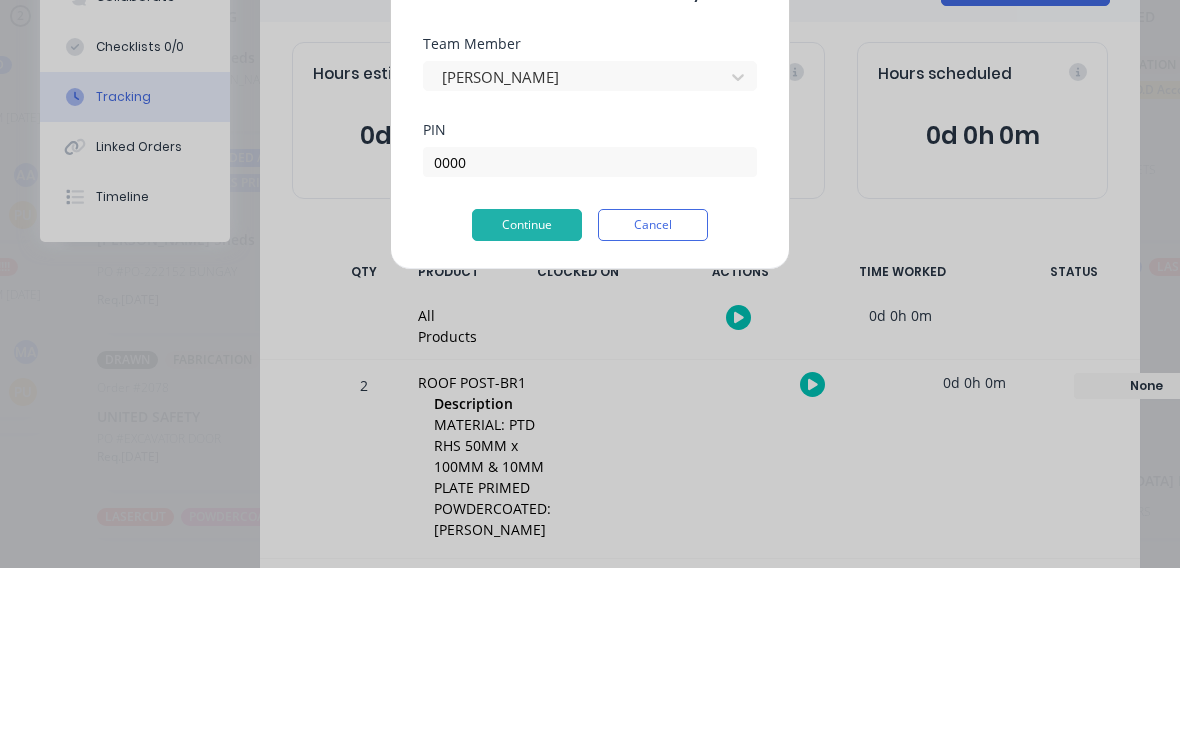 click on "Continue" at bounding box center [527, 403] 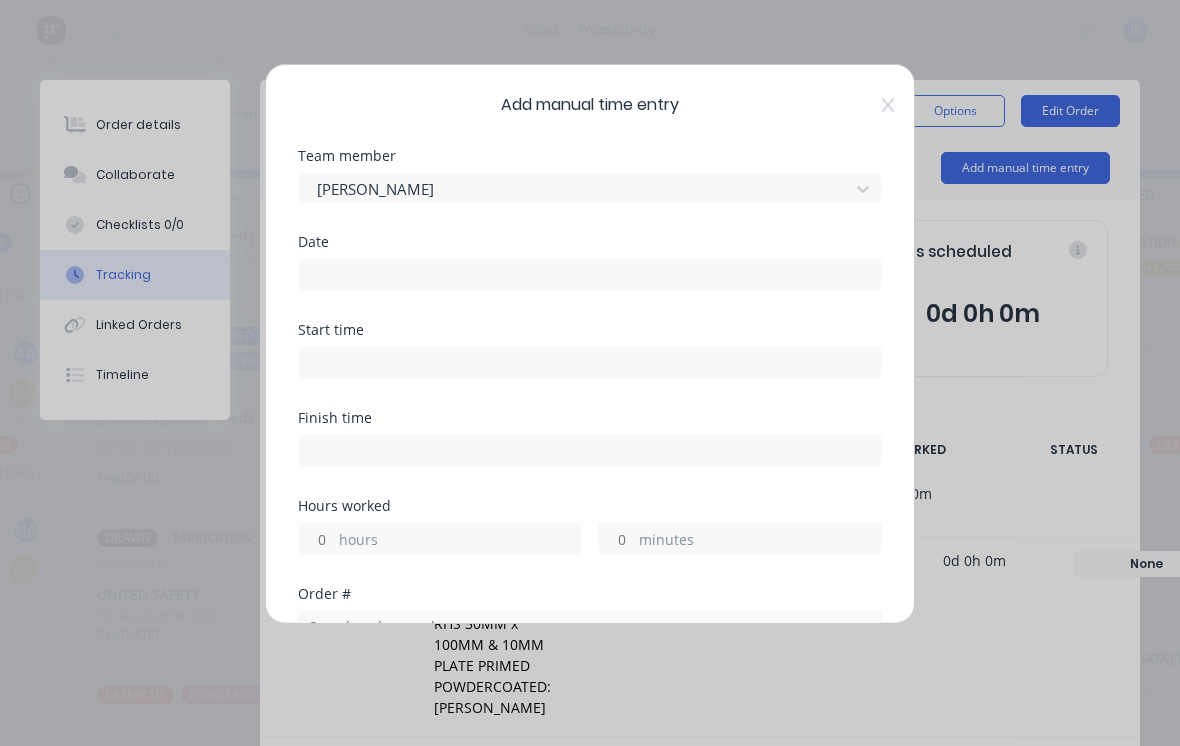 click at bounding box center (590, 275) 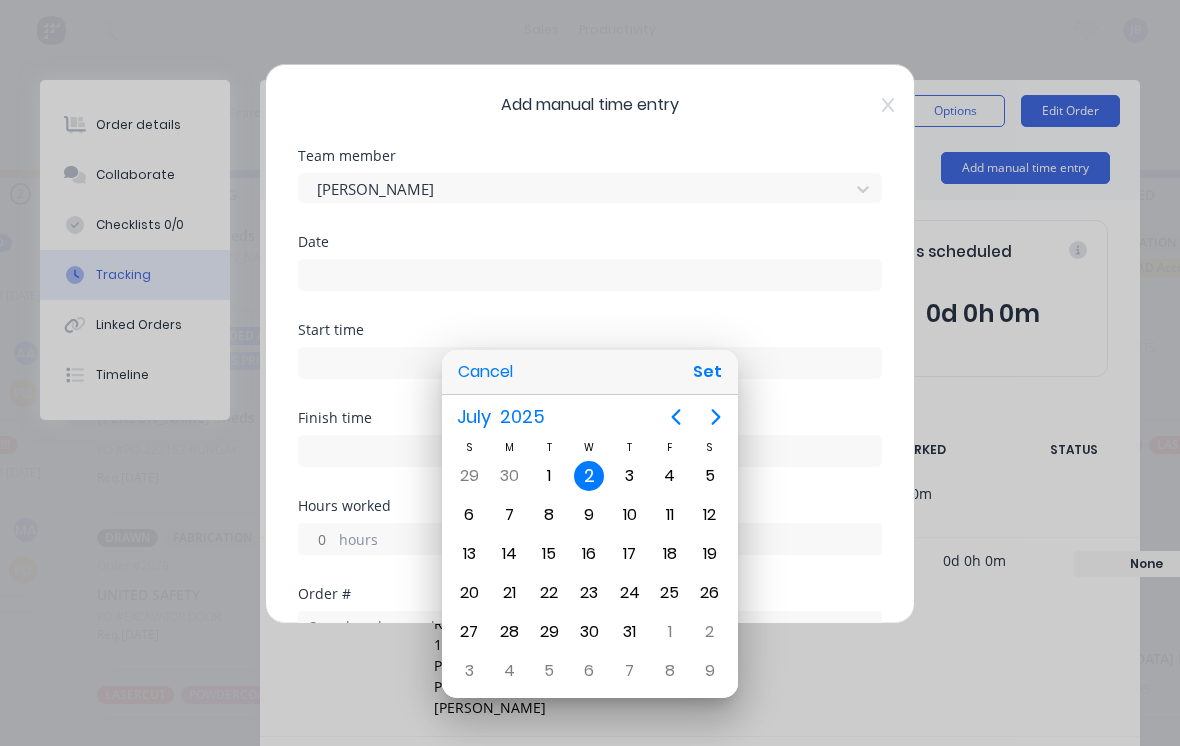click on "Set" at bounding box center [707, 372] 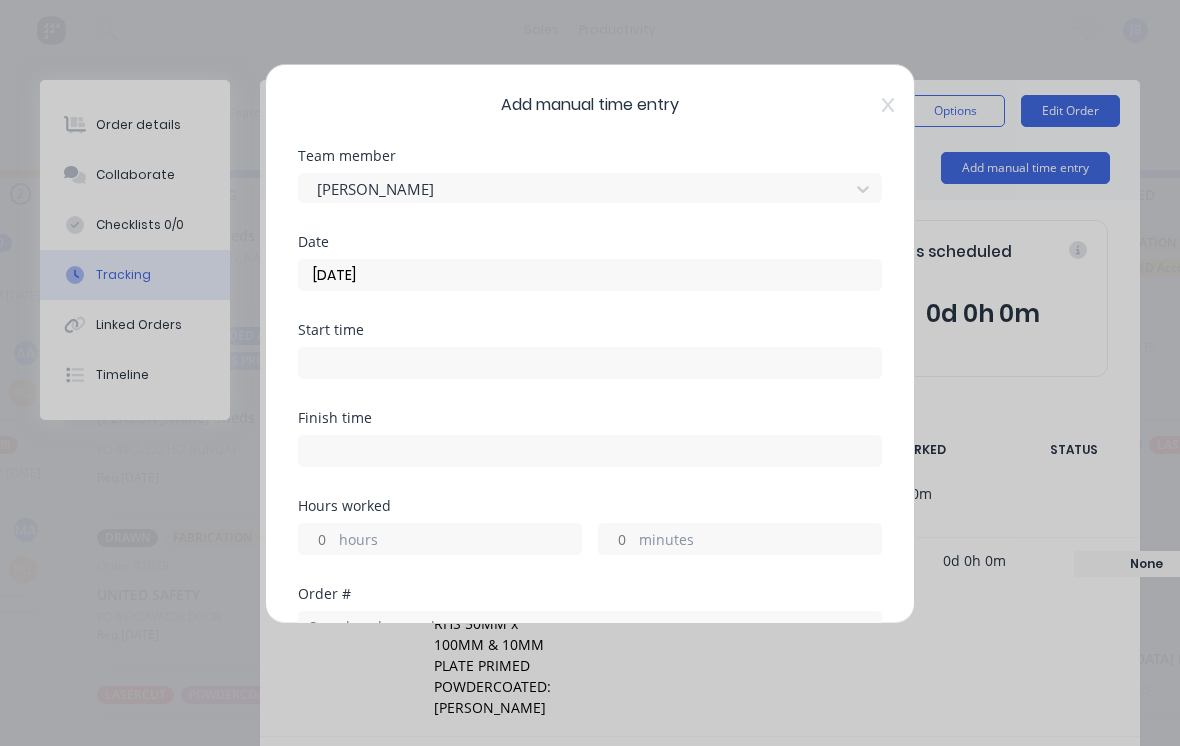 click on "minutes" at bounding box center (616, 539) 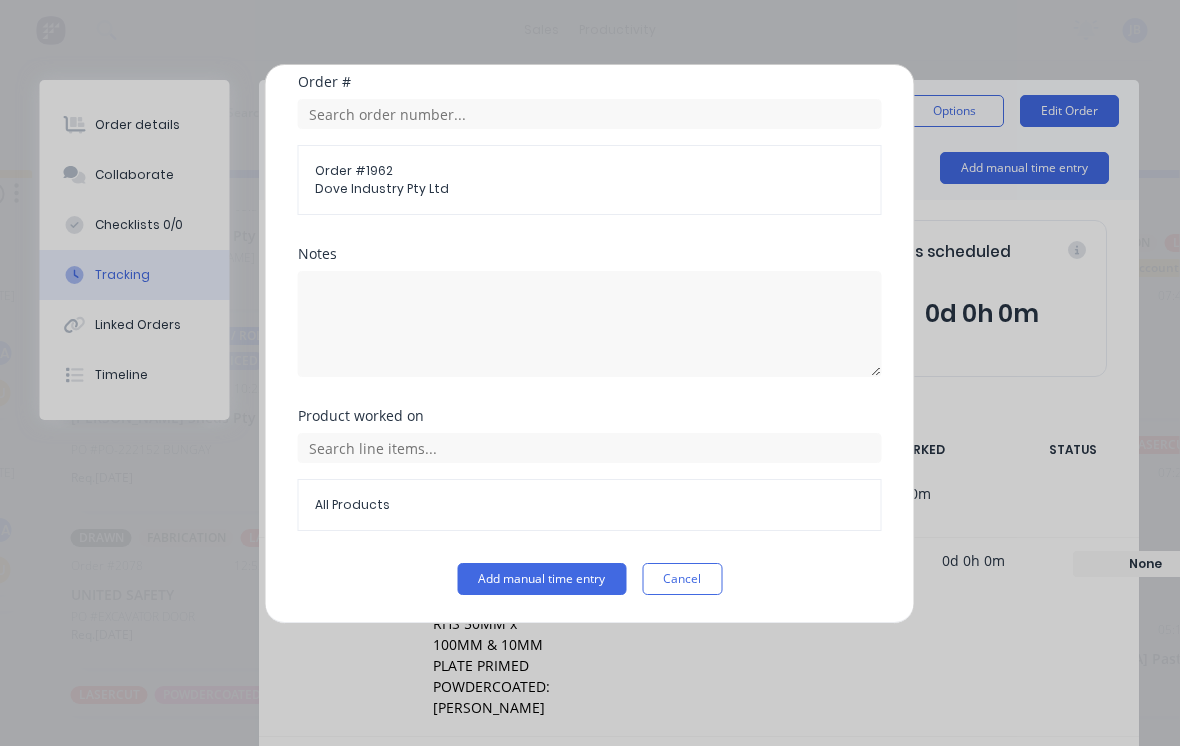 scroll, scrollTop: 512, scrollLeft: 0, axis: vertical 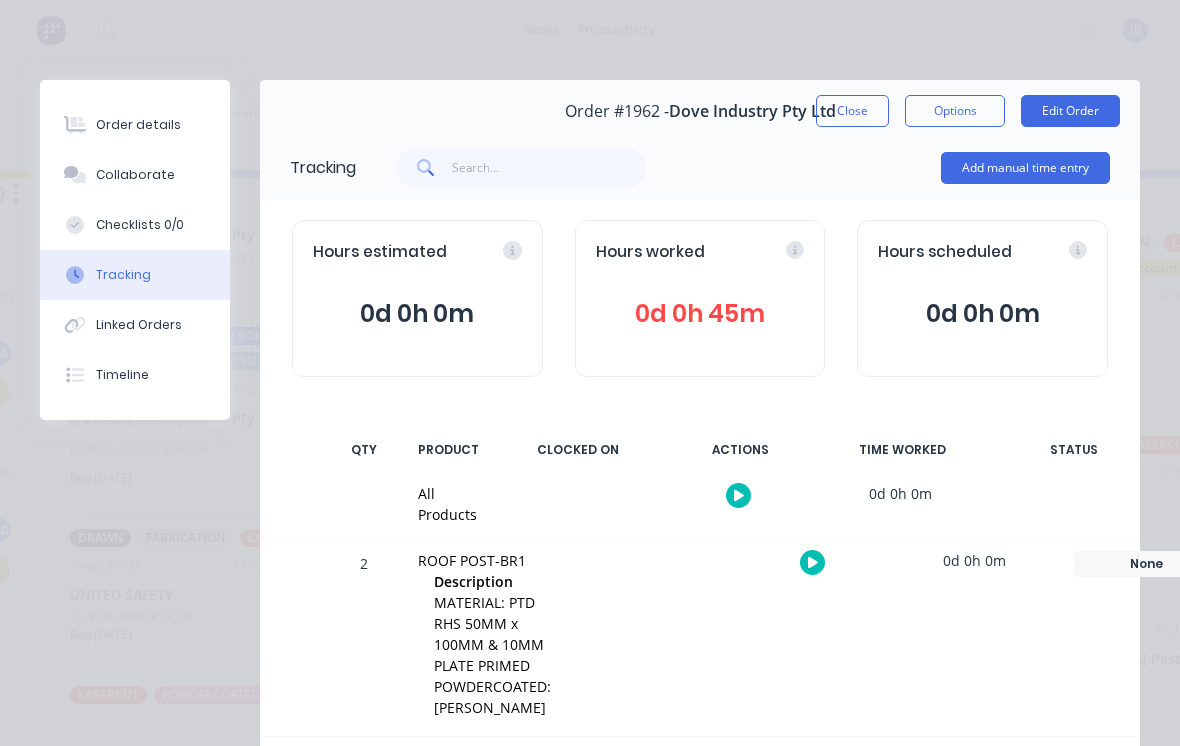 click on "Close" at bounding box center [852, 111] 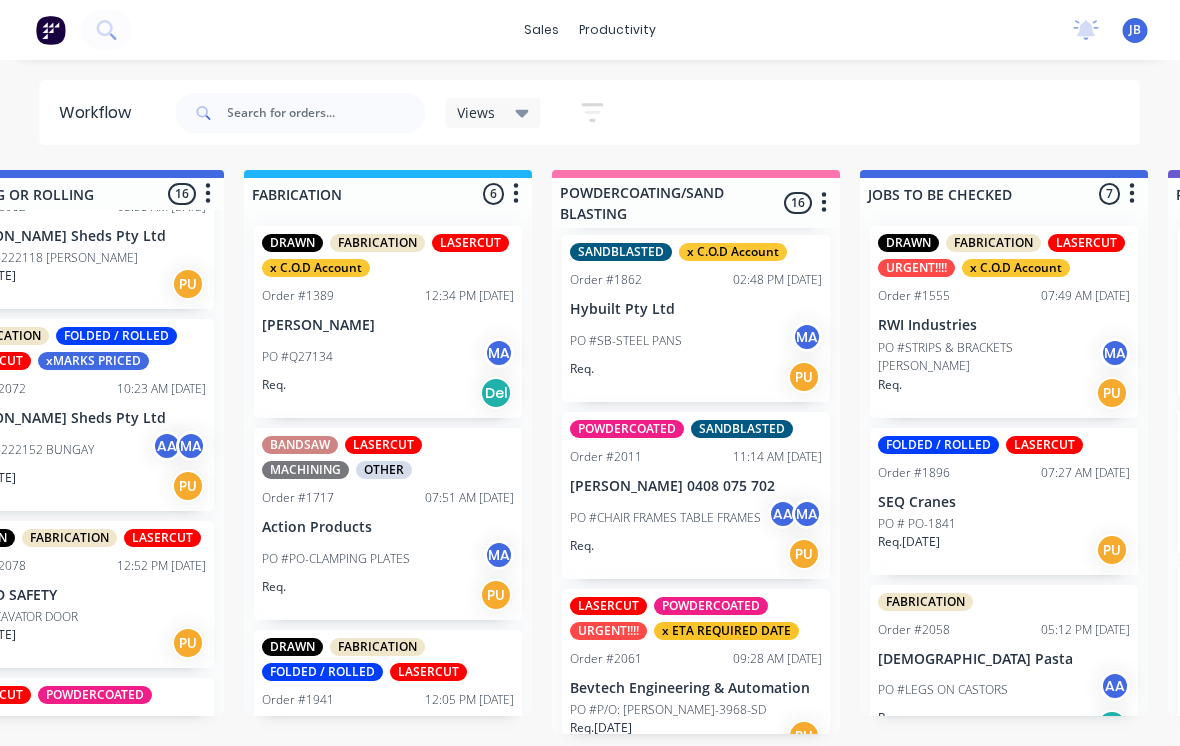 scroll, scrollTop: 19, scrollLeft: 1318, axis: both 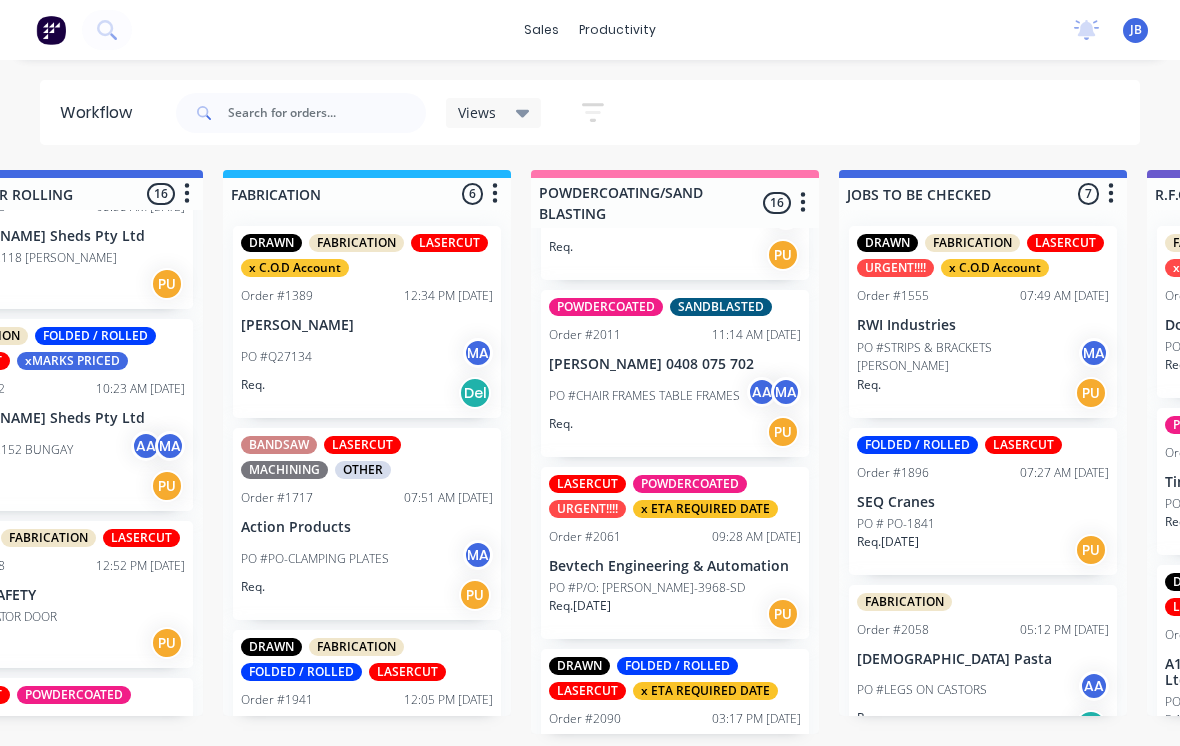 click on "Bevtech Engineering & Automation" at bounding box center (675, 566) 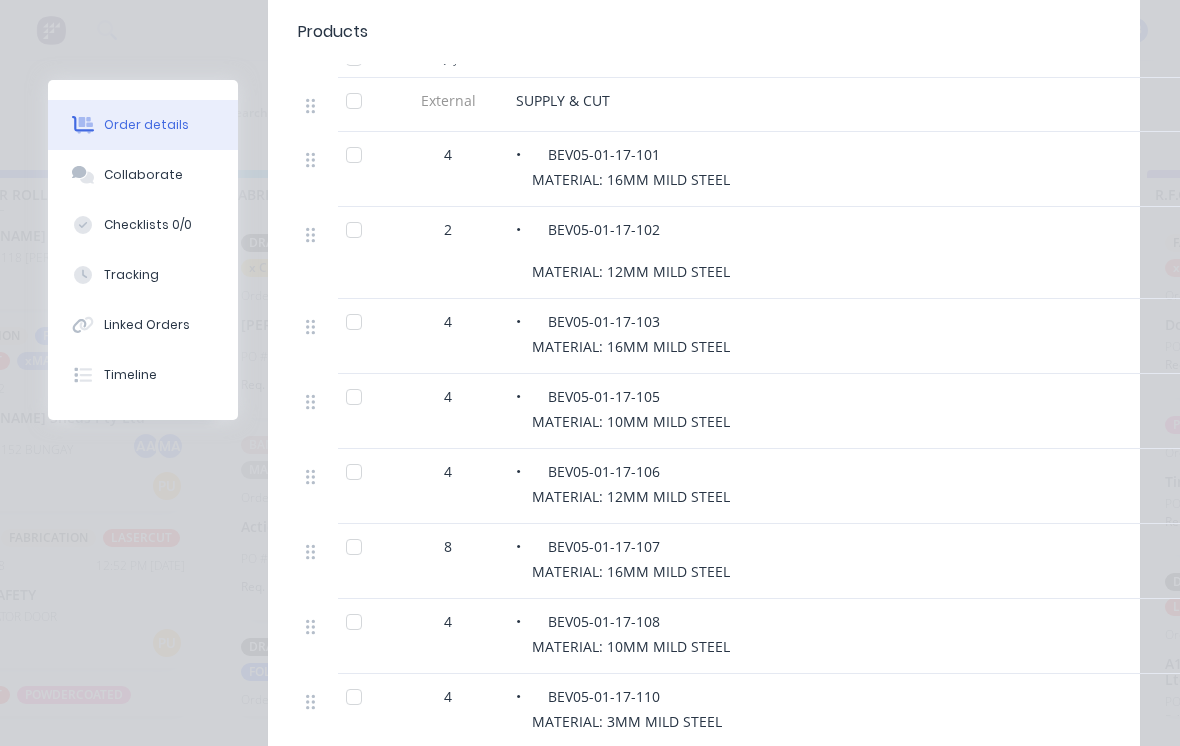 scroll, scrollTop: 660, scrollLeft: 0, axis: vertical 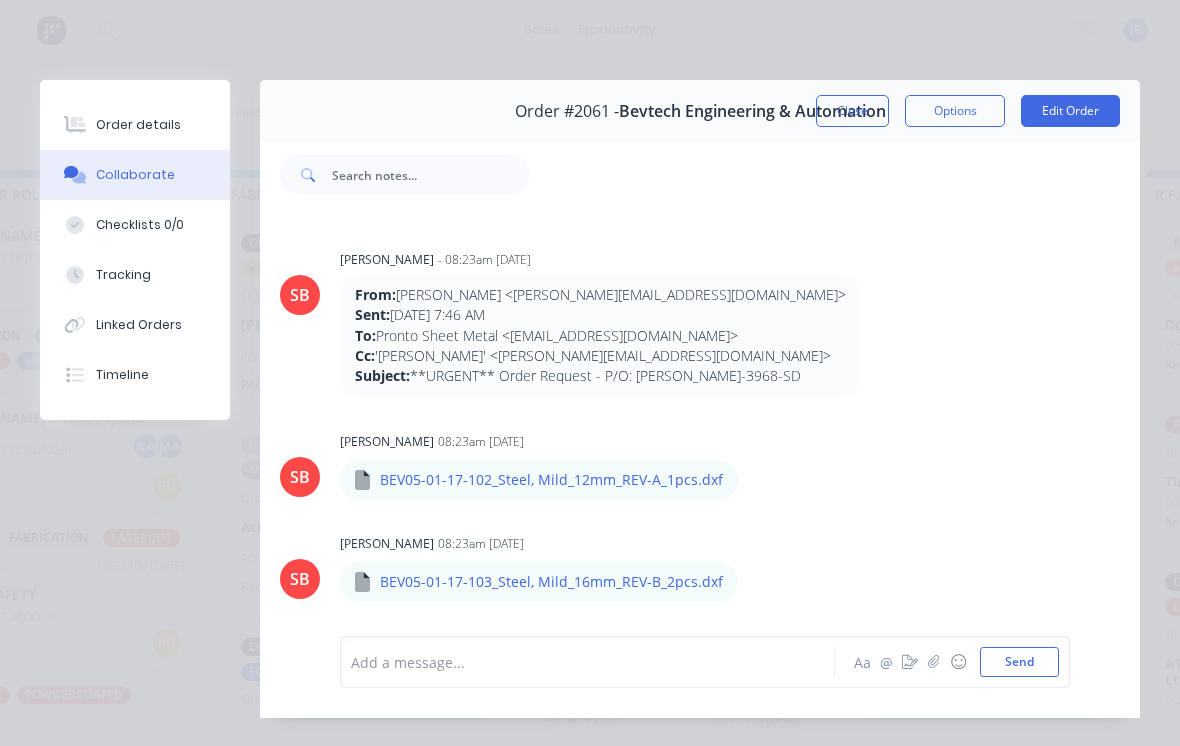 click on "Close" at bounding box center (852, 111) 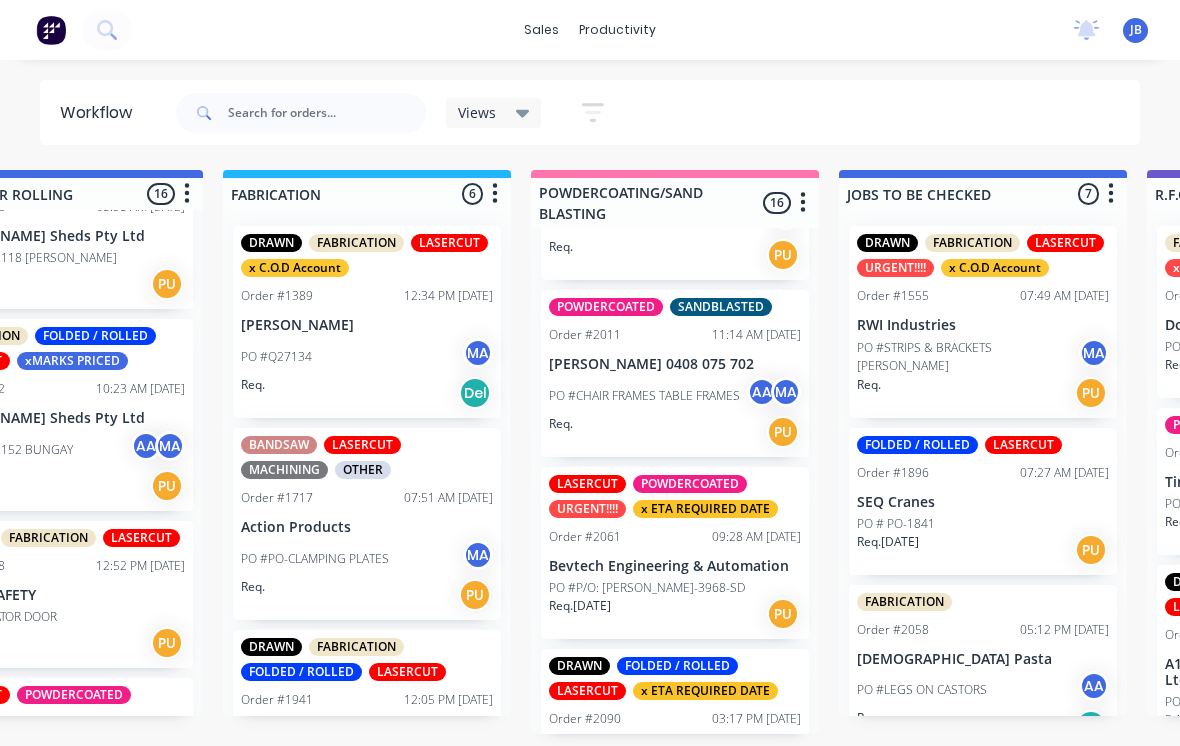 click on "Bevtech Engineering & Automation" at bounding box center [675, 566] 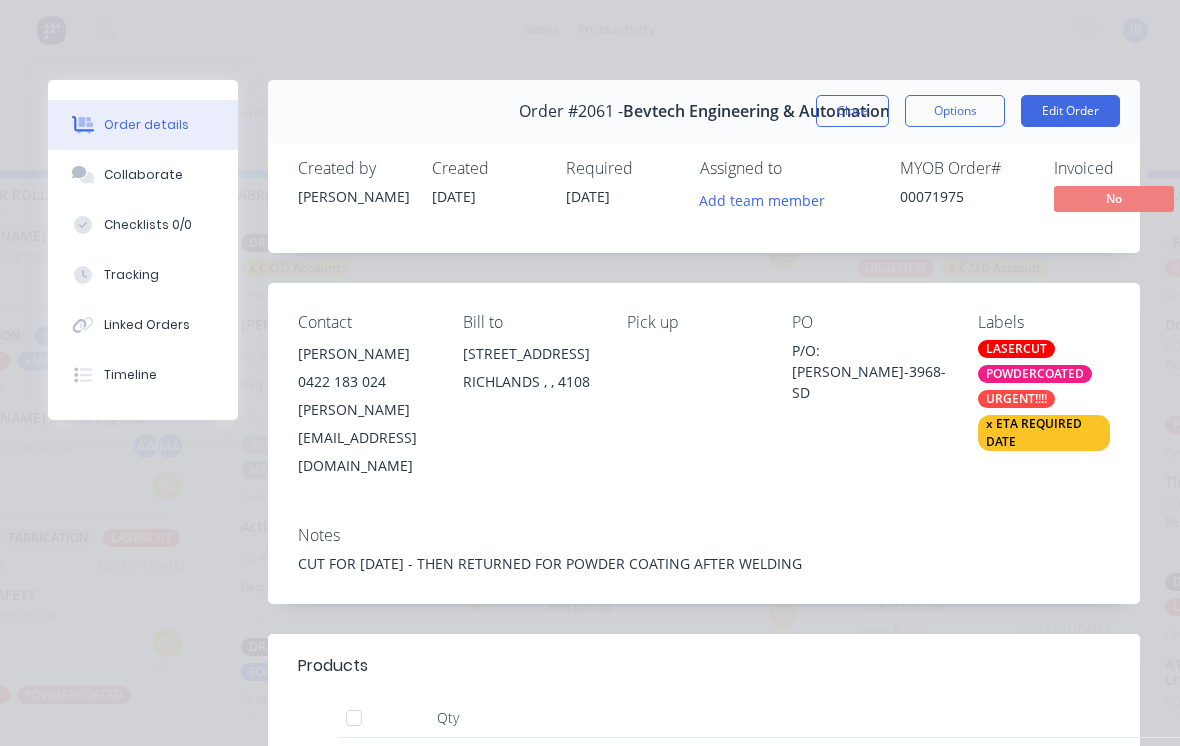 click on "Order details" at bounding box center (143, 125) 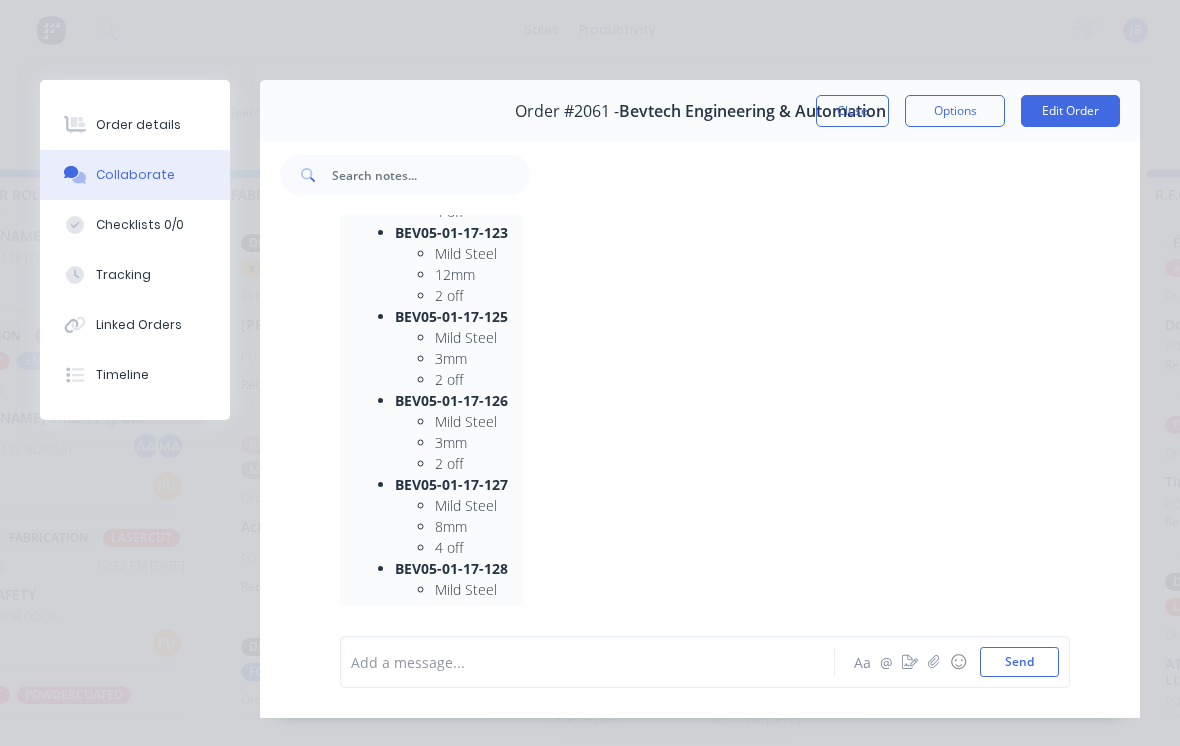 scroll, scrollTop: 3741, scrollLeft: 0, axis: vertical 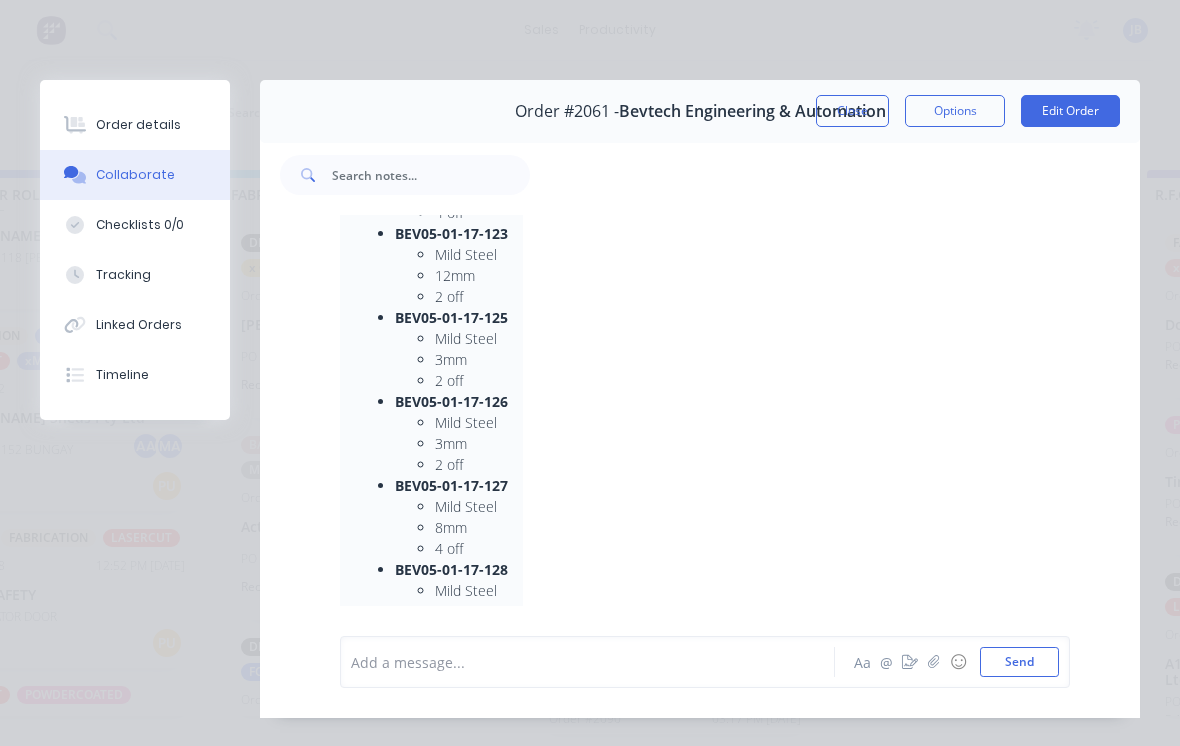 click on "Bevtech Engineering & Automation" at bounding box center (752, 111) 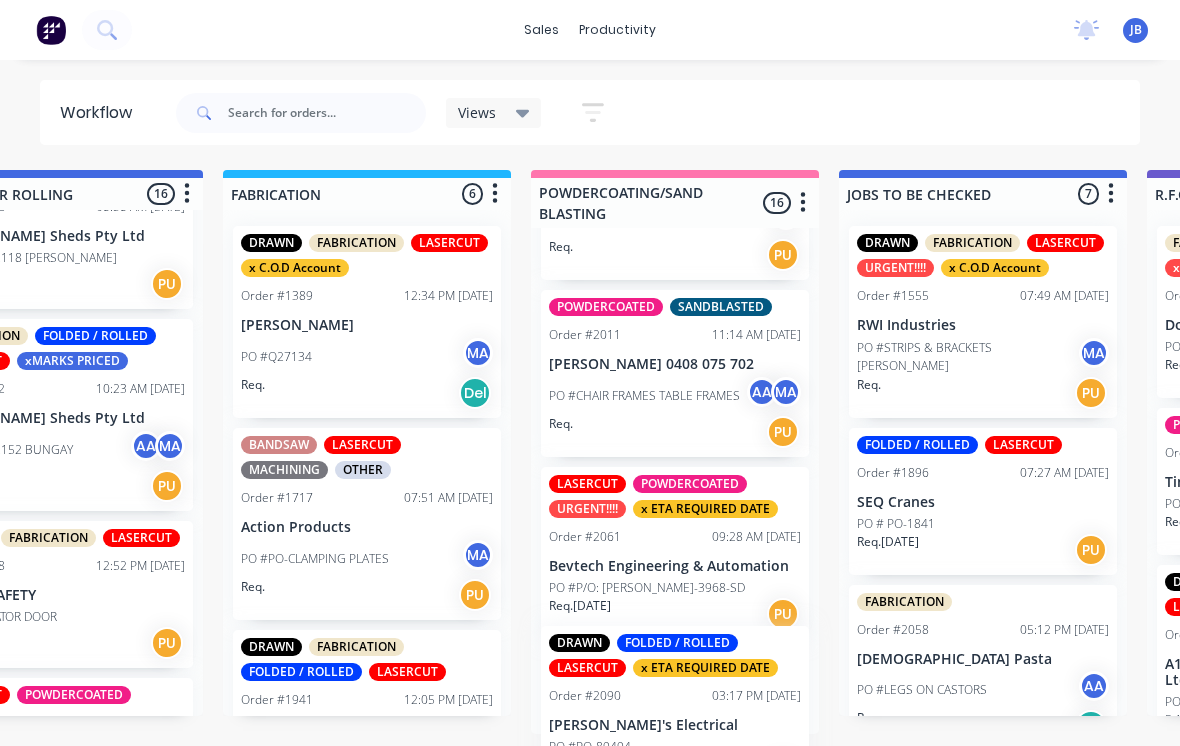 scroll, scrollTop: 19, scrollLeft: 1360, axis: both 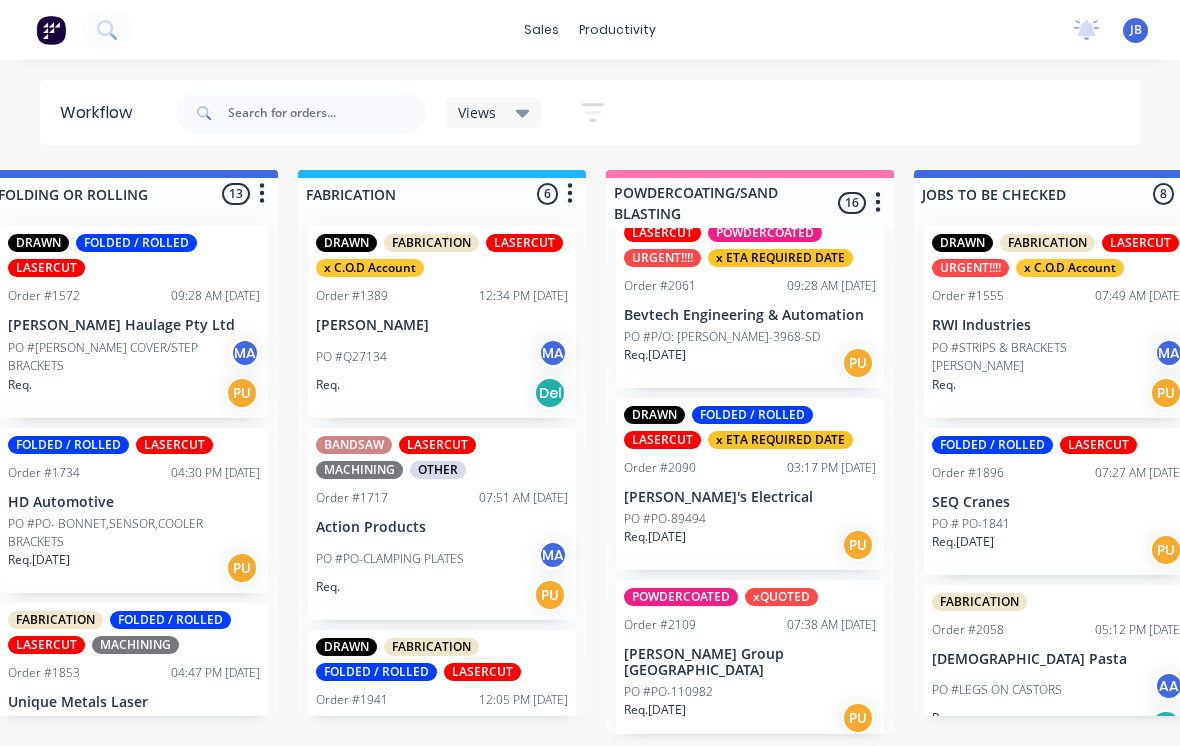 click on "PO #PO-89494" at bounding box center (750, 519) 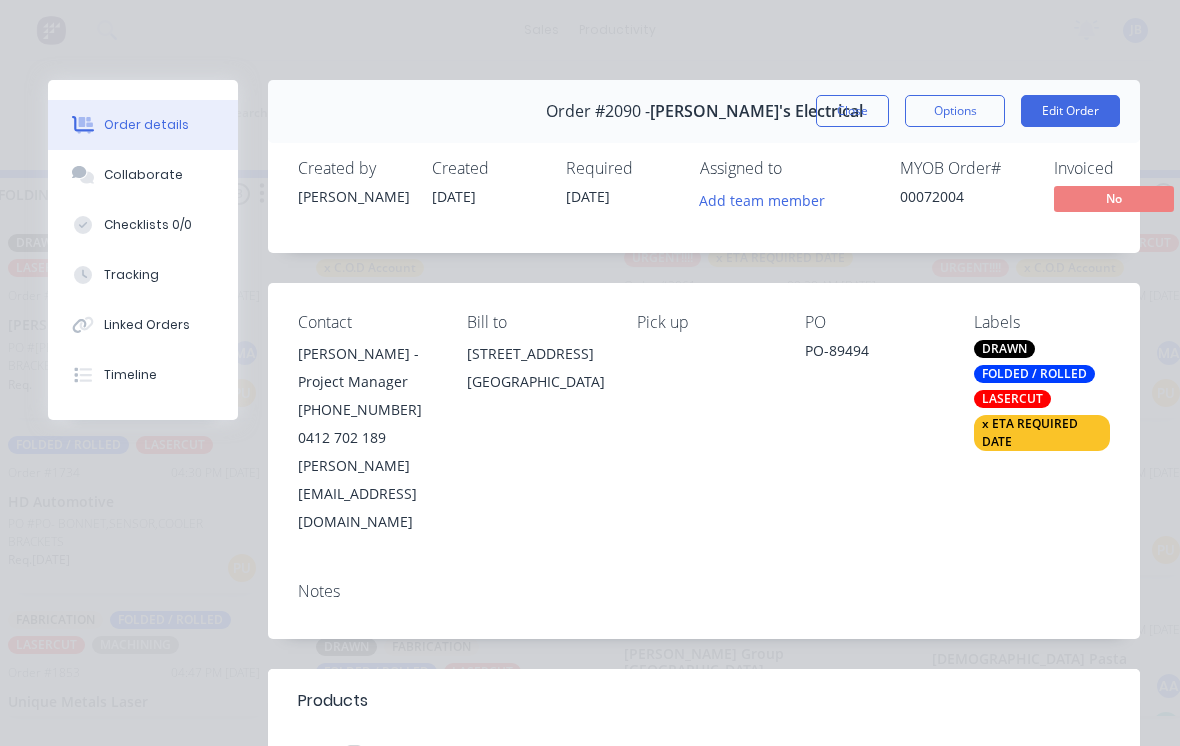 scroll, scrollTop: 0, scrollLeft: 0, axis: both 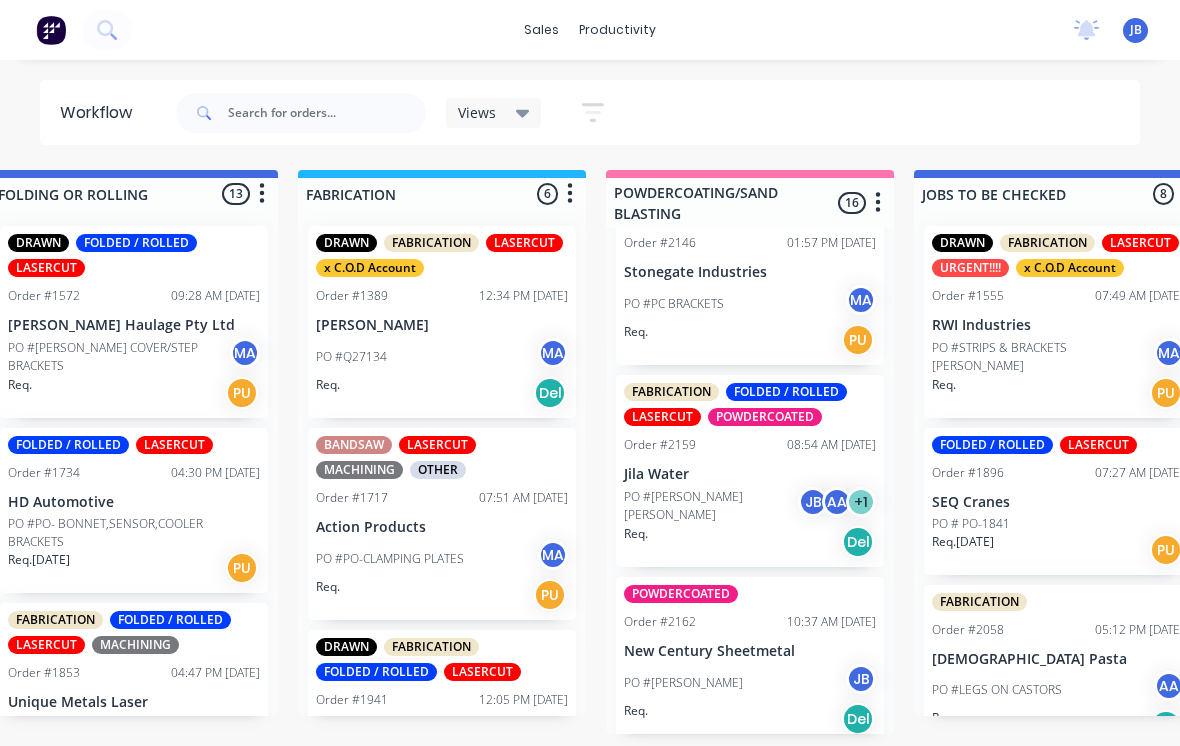 click on "PO #Kristy Wright
Ajay Bajra  JB AA + 1" at bounding box center (750, 506) 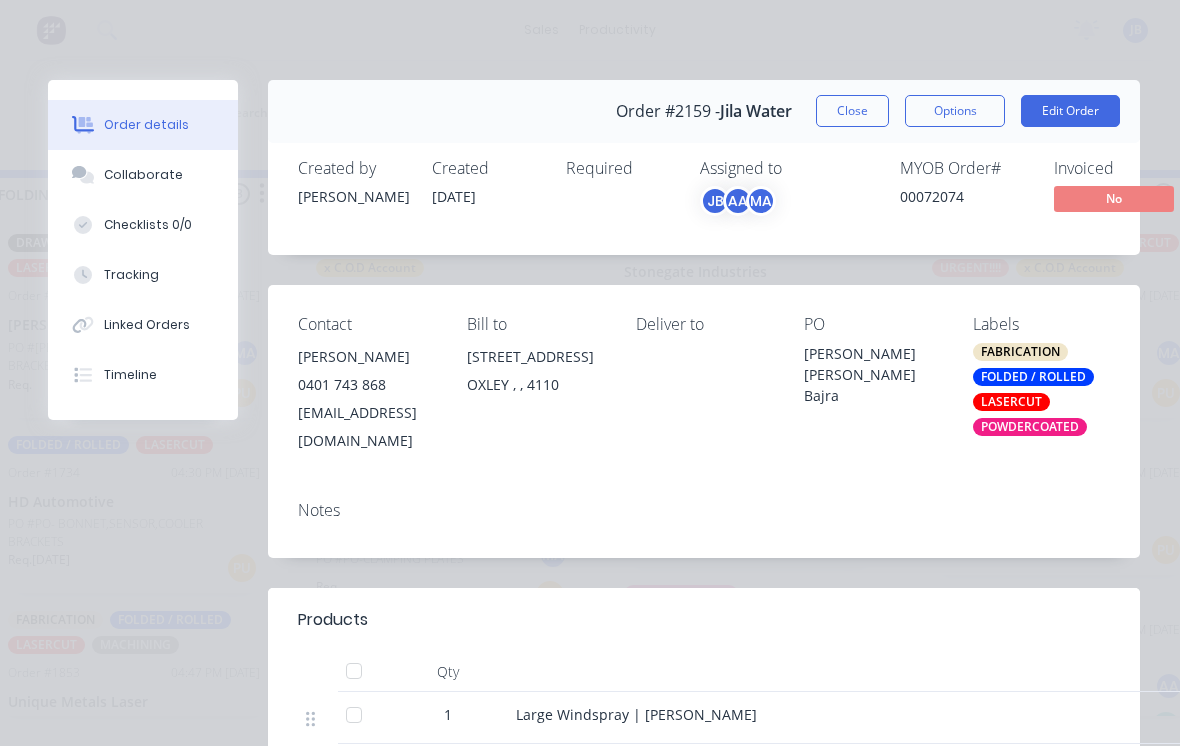 scroll, scrollTop: 0, scrollLeft: 0, axis: both 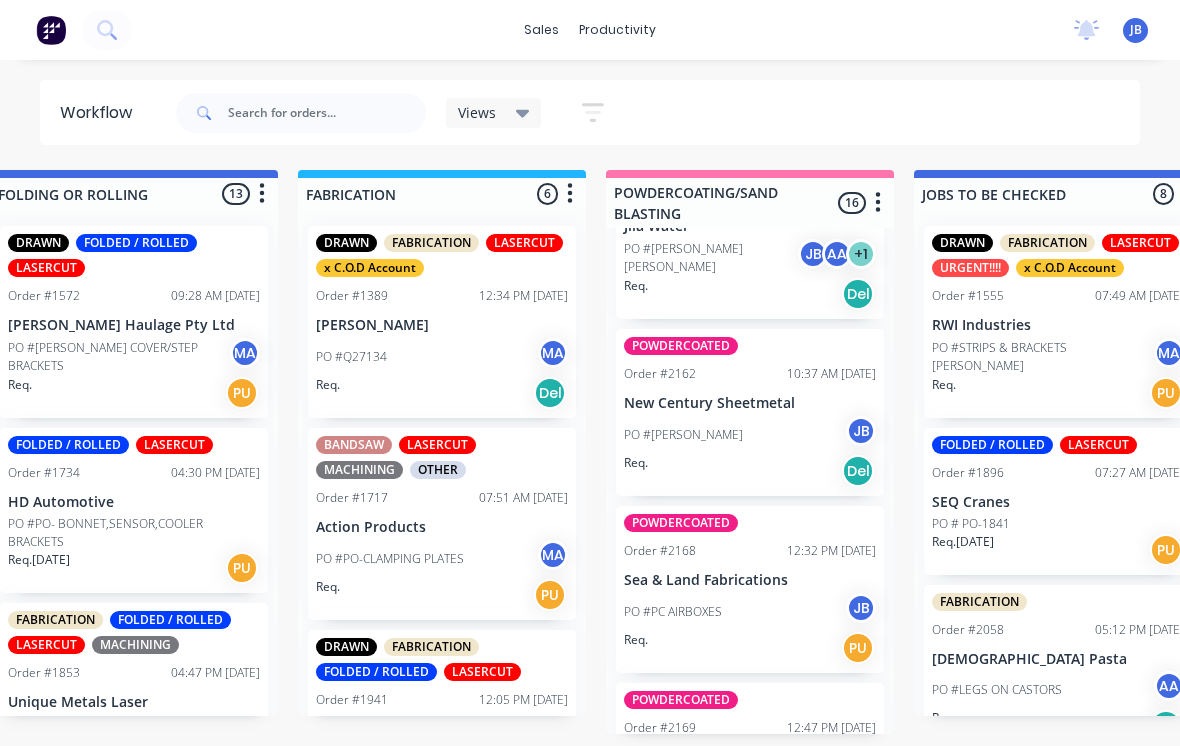 click on "New Century Sheetmetal" at bounding box center (750, 403) 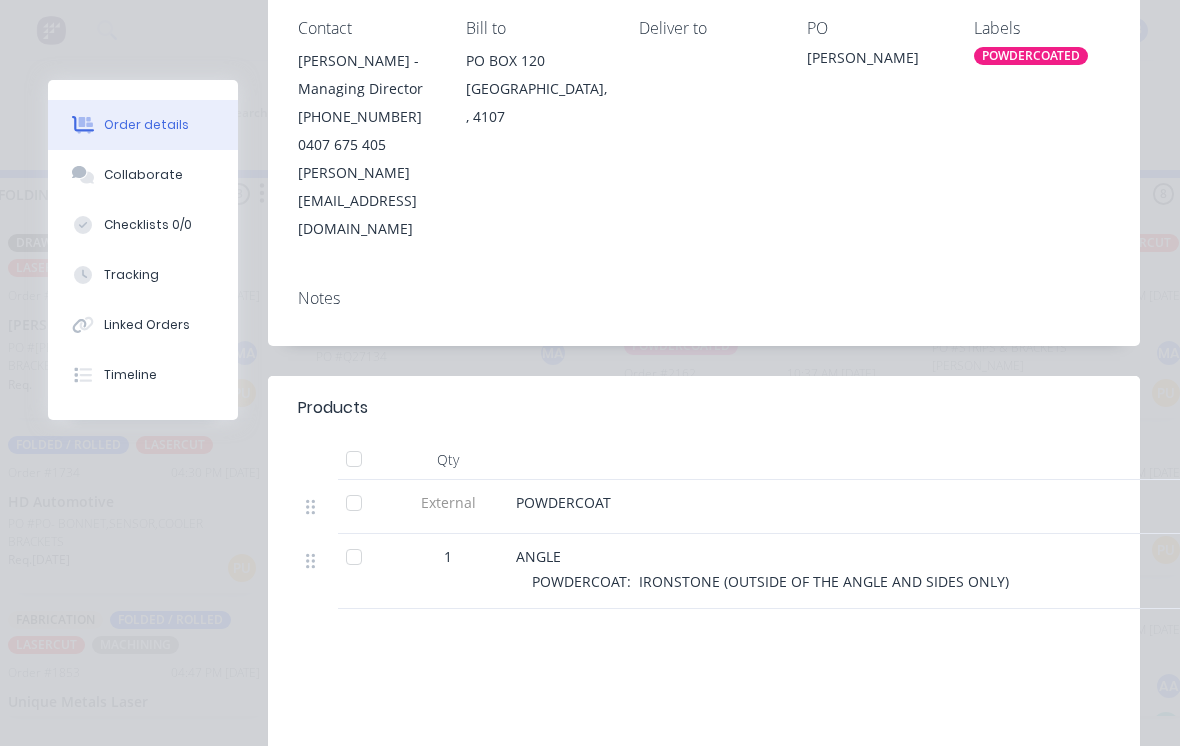 scroll, scrollTop: 301, scrollLeft: 0, axis: vertical 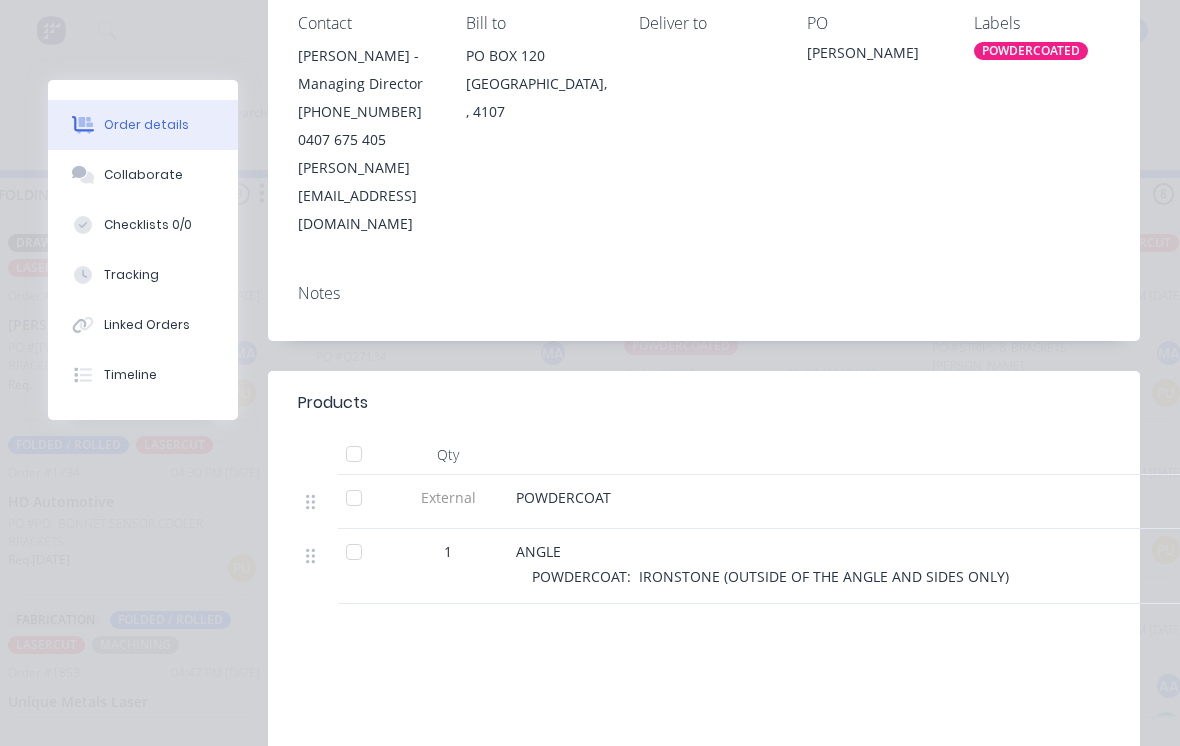 click on "Collaborate" at bounding box center (143, 175) 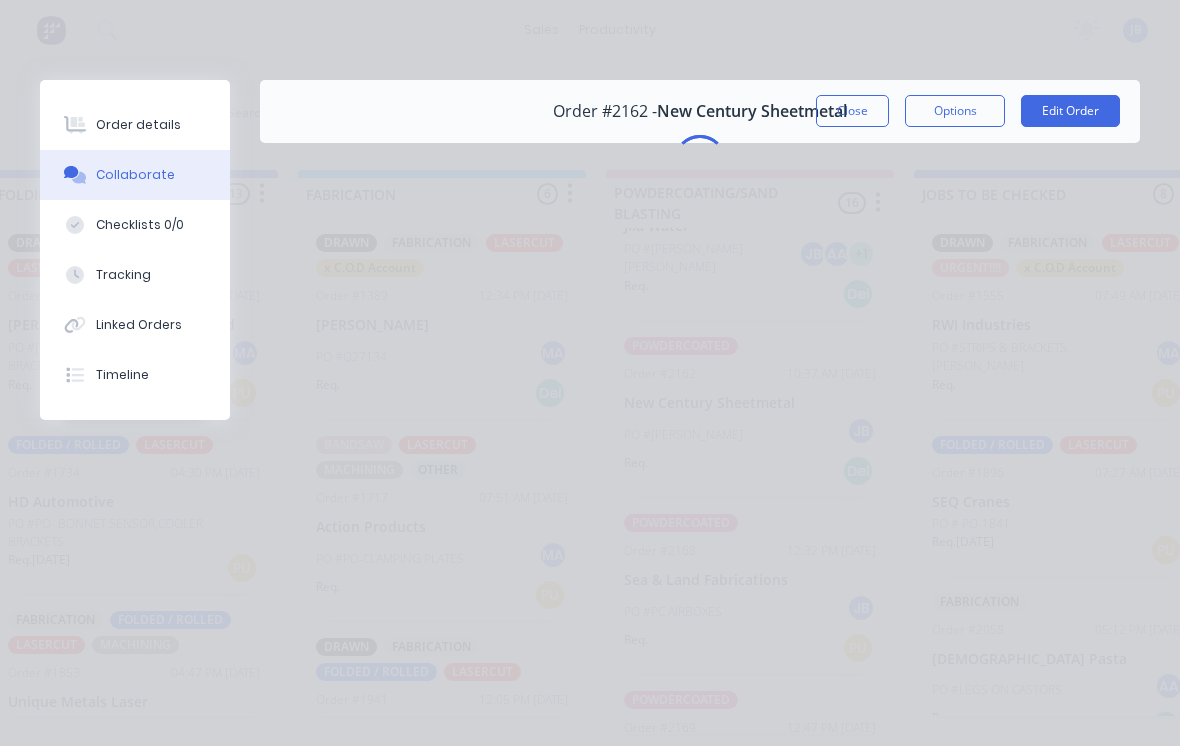 scroll, scrollTop: 0, scrollLeft: 0, axis: both 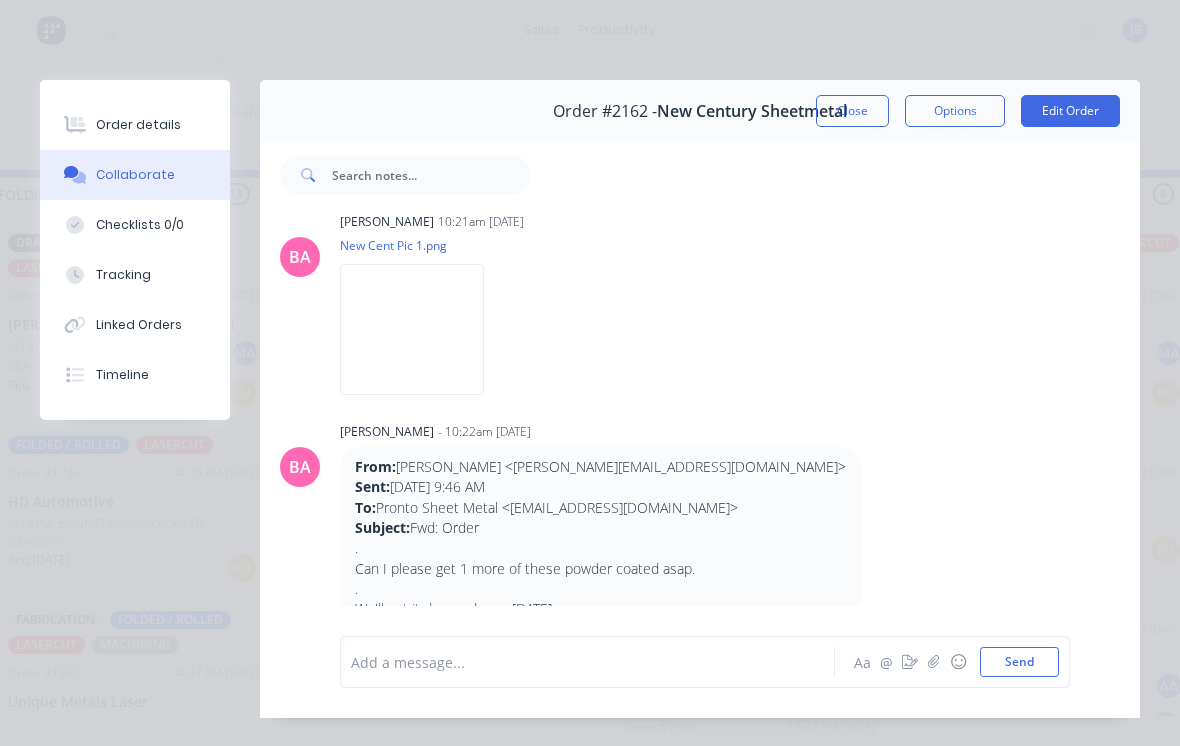 click on "Close" at bounding box center [852, 111] 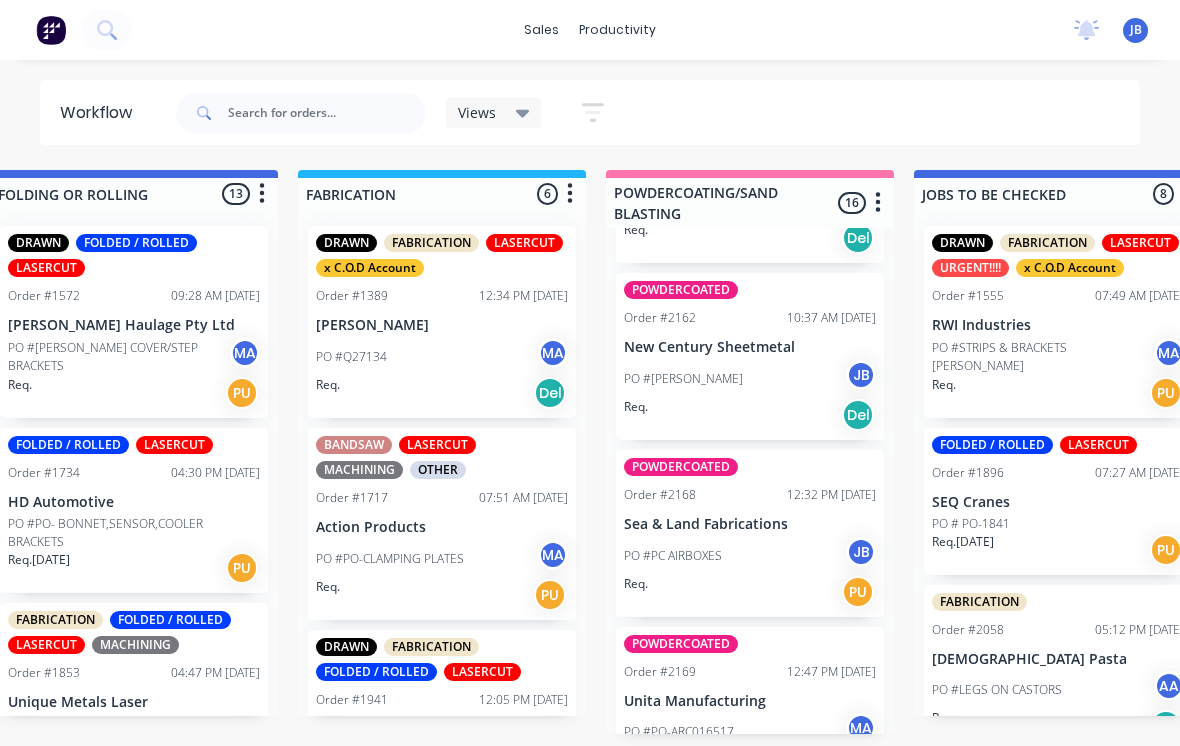 scroll, scrollTop: 2306, scrollLeft: 0, axis: vertical 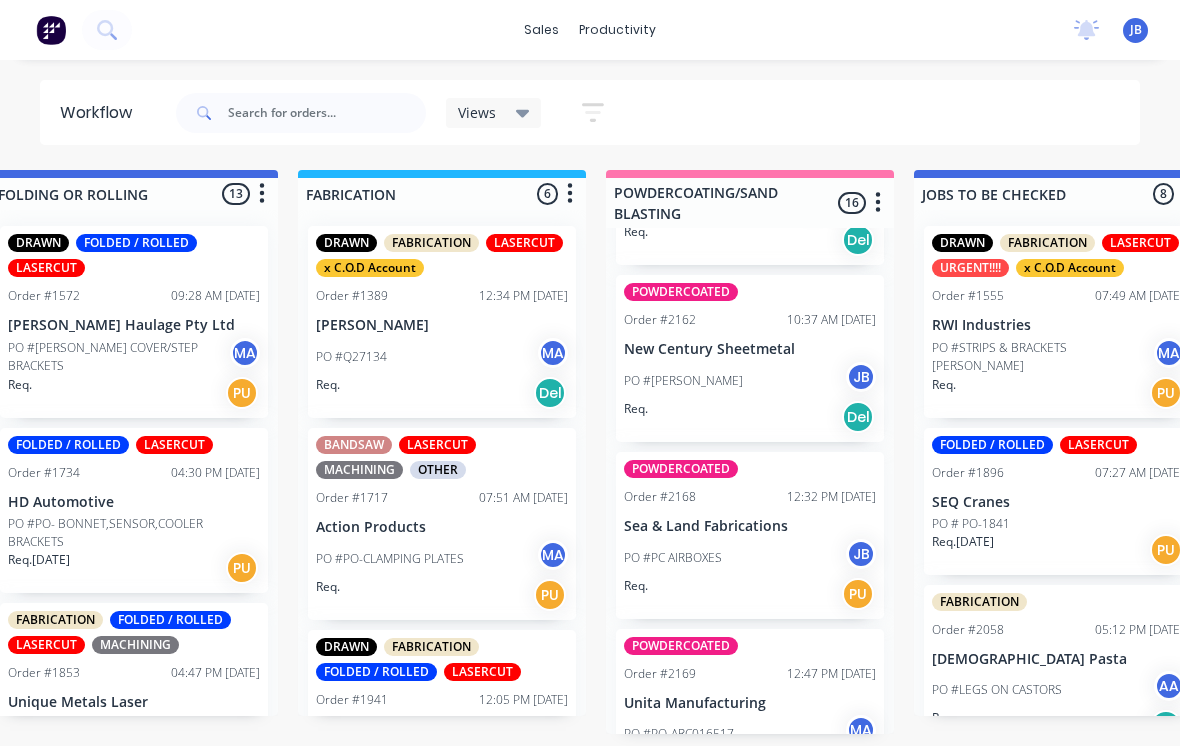 click on "PO #PC AIRBOXES JB" at bounding box center (750, 558) 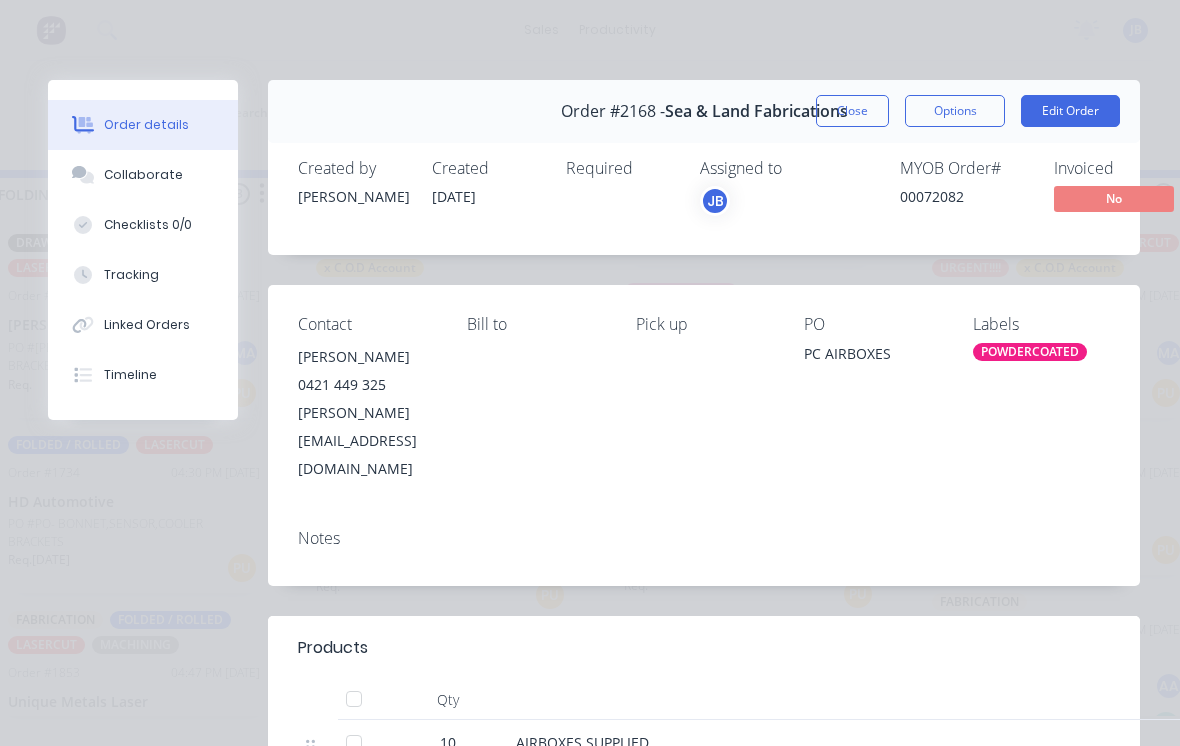 scroll, scrollTop: 0, scrollLeft: 0, axis: both 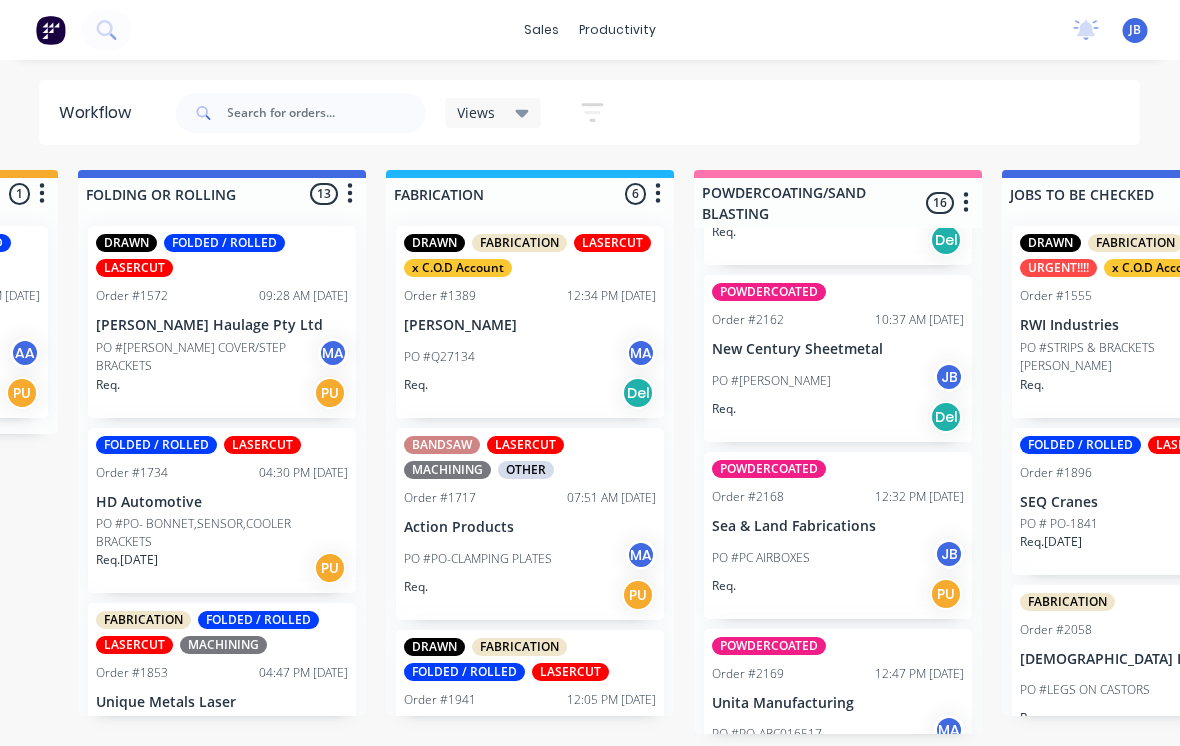 click on "PO #PC AIRBOXES JB" at bounding box center [839, 558] 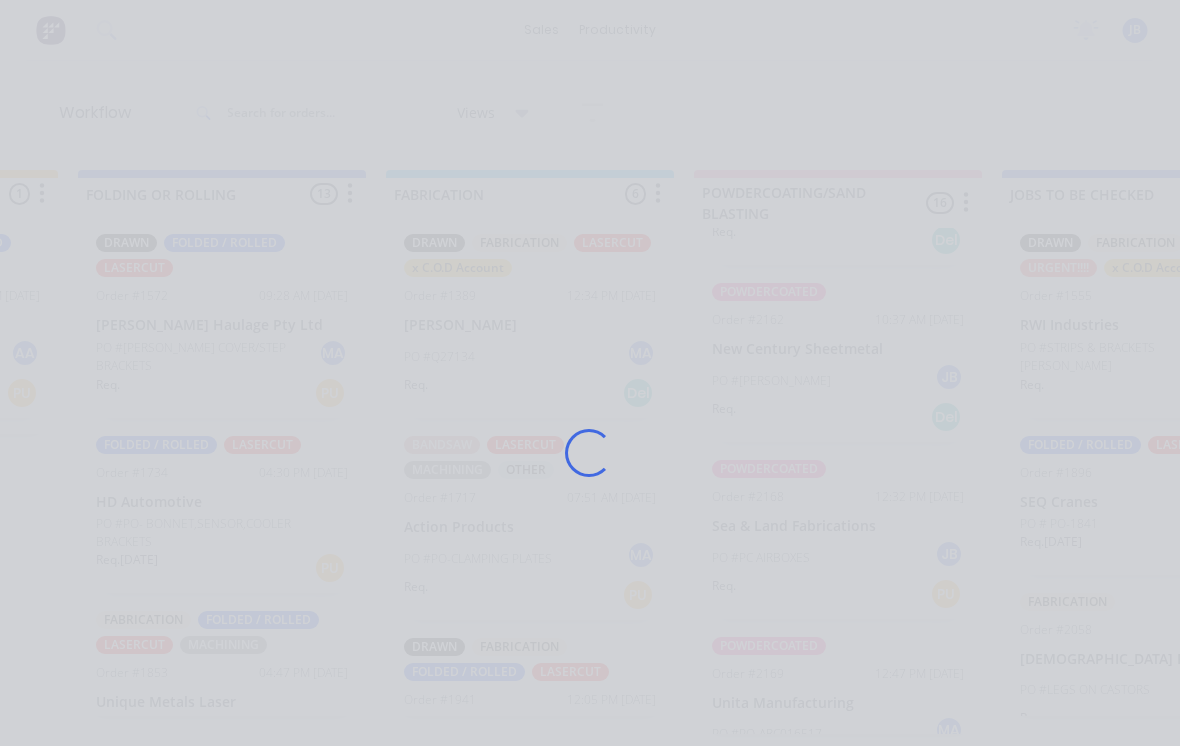 scroll, scrollTop: 19, scrollLeft: 1197, axis: both 